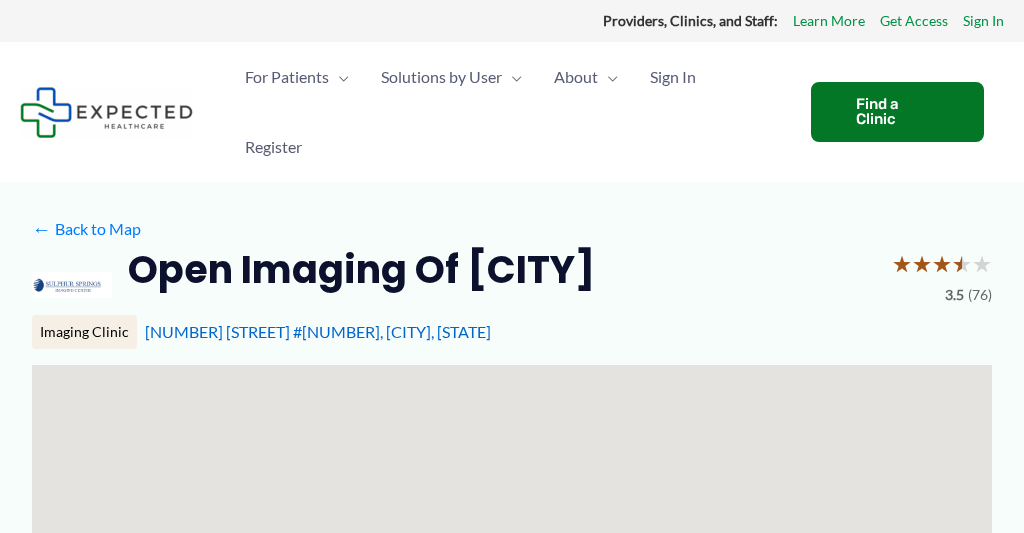 scroll, scrollTop: 0, scrollLeft: 0, axis: both 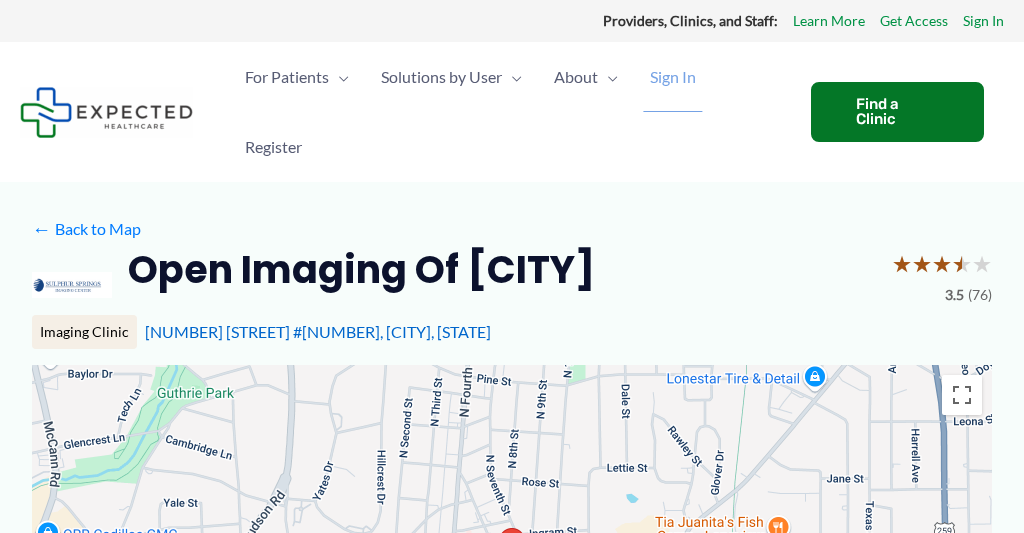 click on "Sign In" at bounding box center (673, 77) 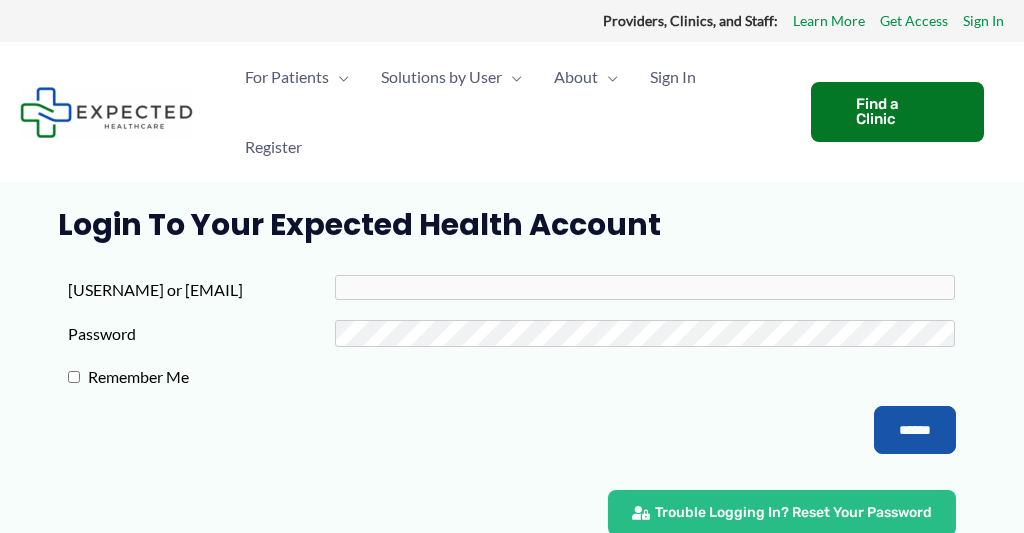 scroll, scrollTop: 0, scrollLeft: 0, axis: both 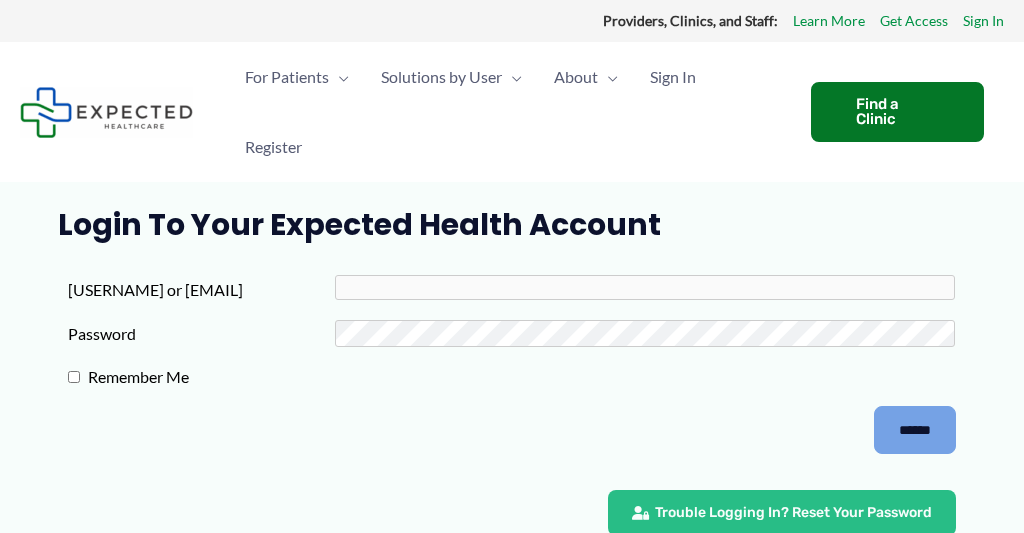 click on "******" at bounding box center (915, 430) 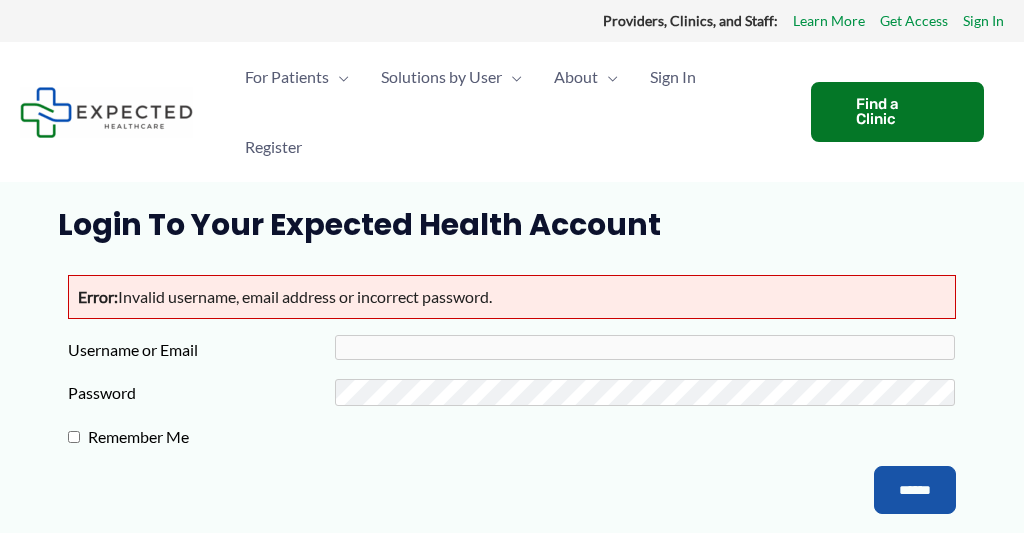 scroll, scrollTop: 0, scrollLeft: 0, axis: both 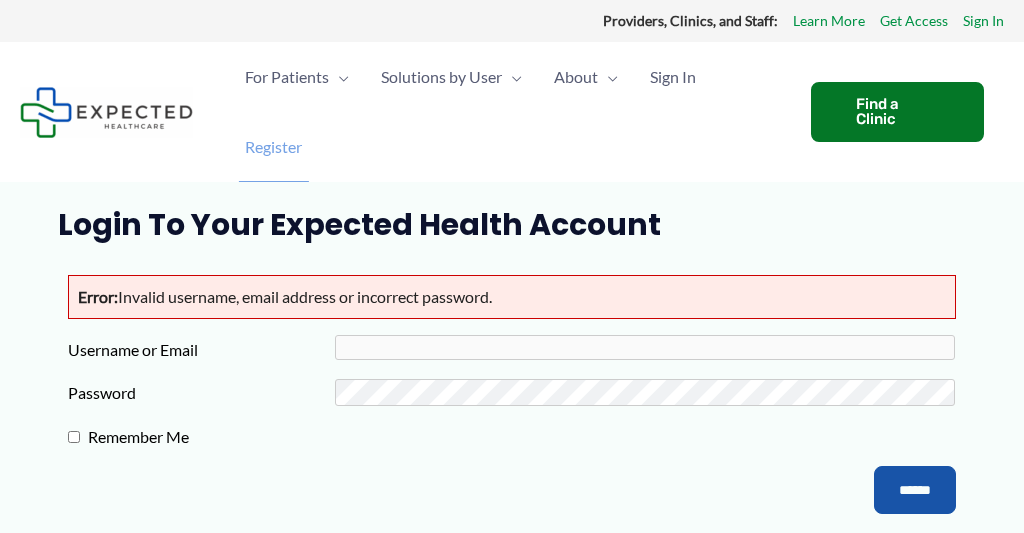 click on "Register" at bounding box center (273, 147) 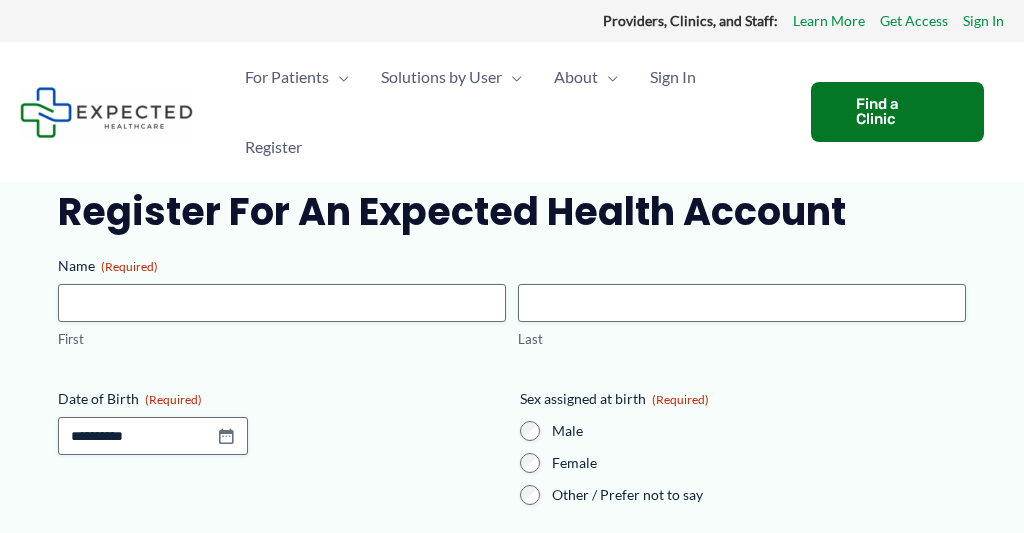 scroll, scrollTop: 0, scrollLeft: 0, axis: both 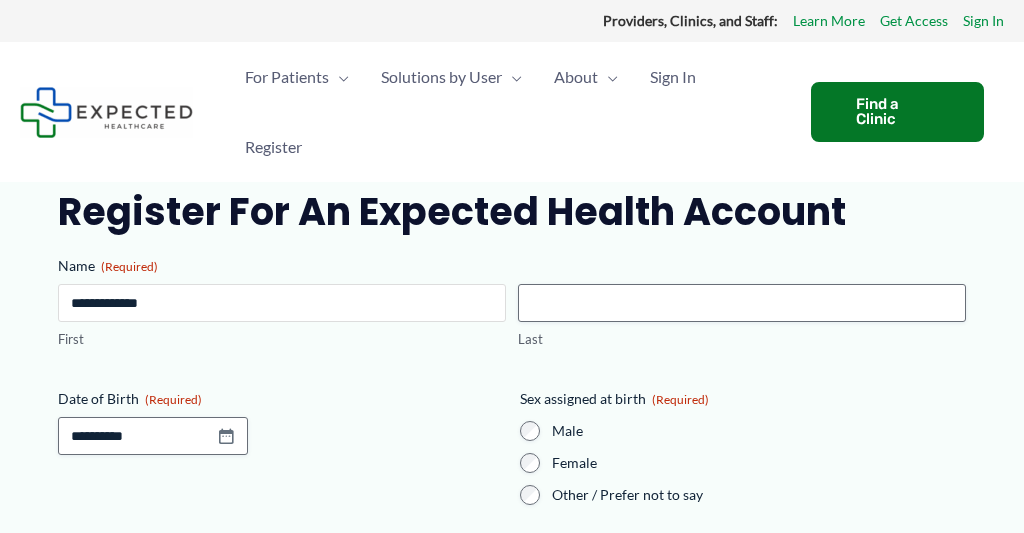 type on "**********" 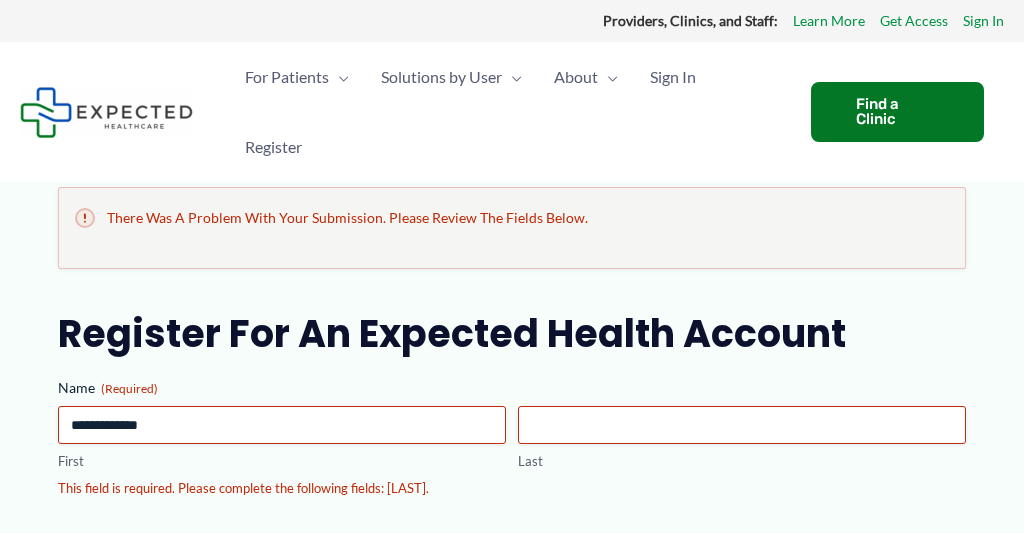 scroll, scrollTop: 0, scrollLeft: 0, axis: both 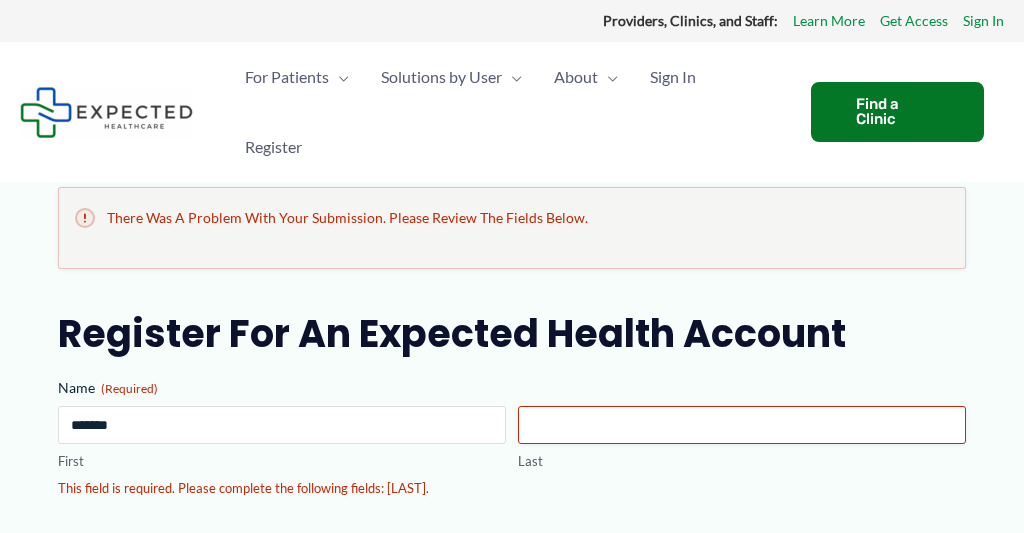 type on "*******" 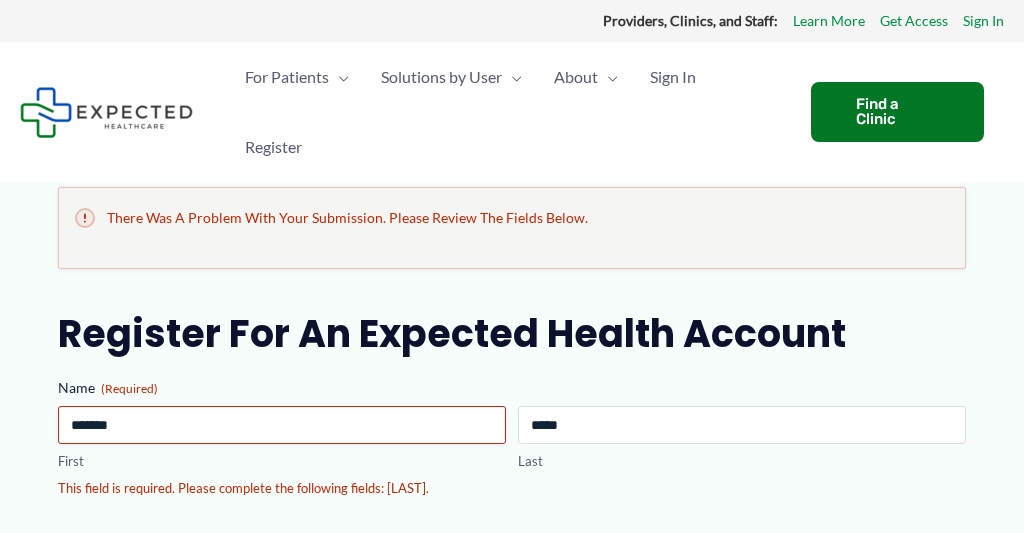 type on "*****" 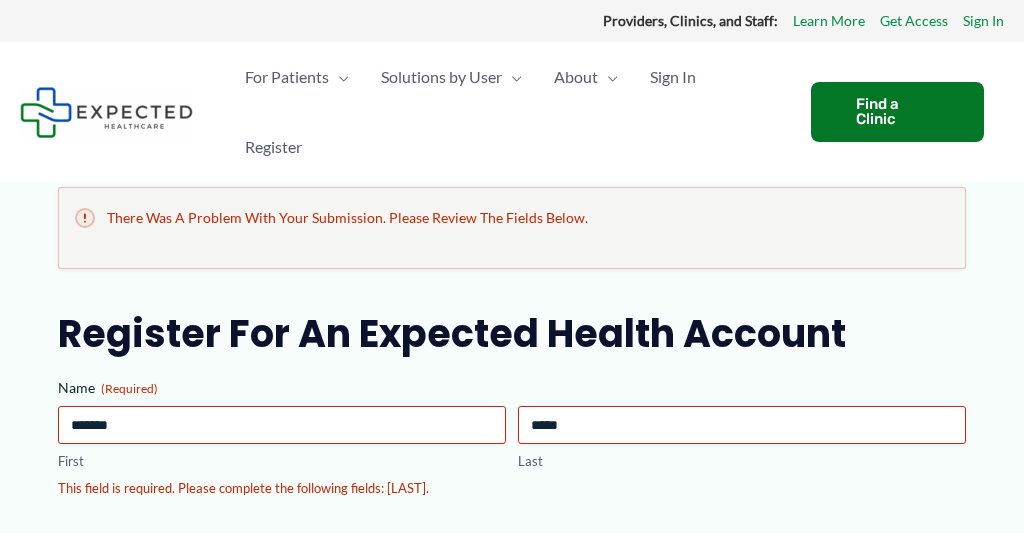click on "This field is required. Please complete the following fields: Last." at bounding box center (511, 488) 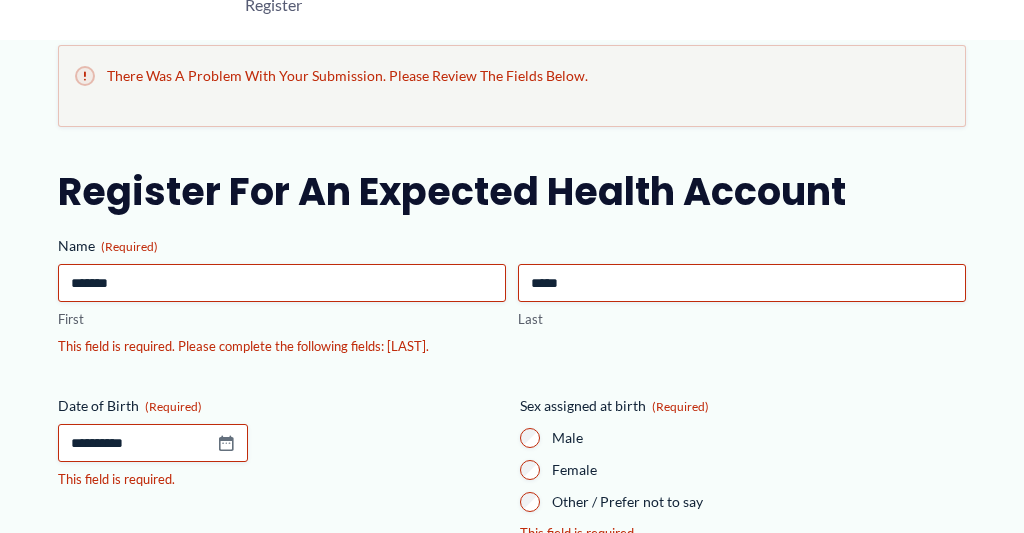 scroll, scrollTop: 147, scrollLeft: 0, axis: vertical 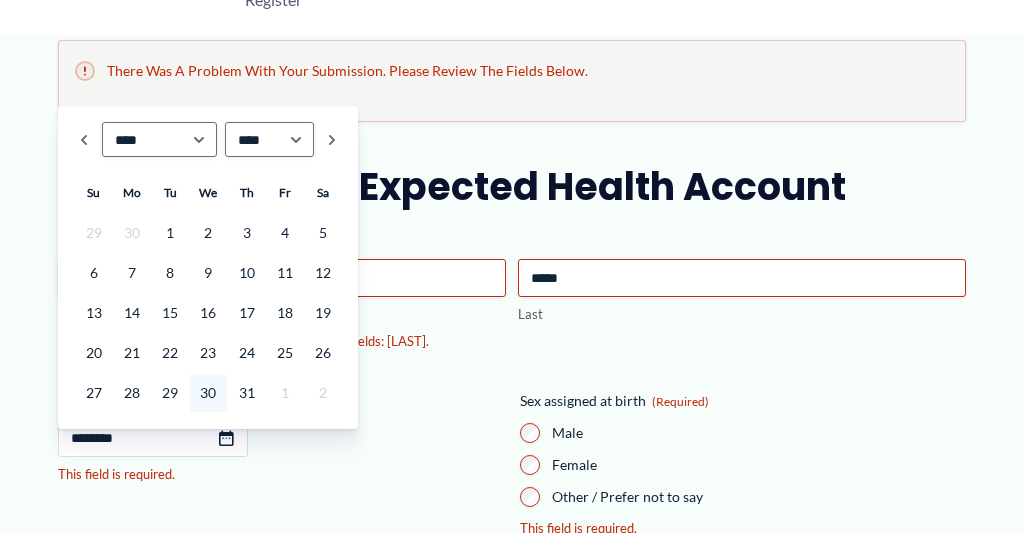 click on "********" at bounding box center (153, 438) 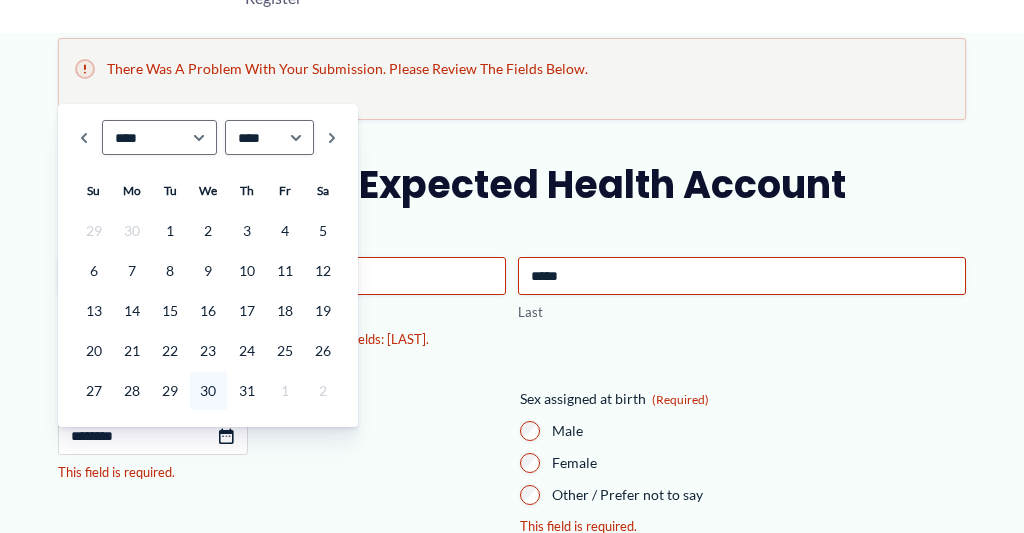 scroll, scrollTop: 149, scrollLeft: 0, axis: vertical 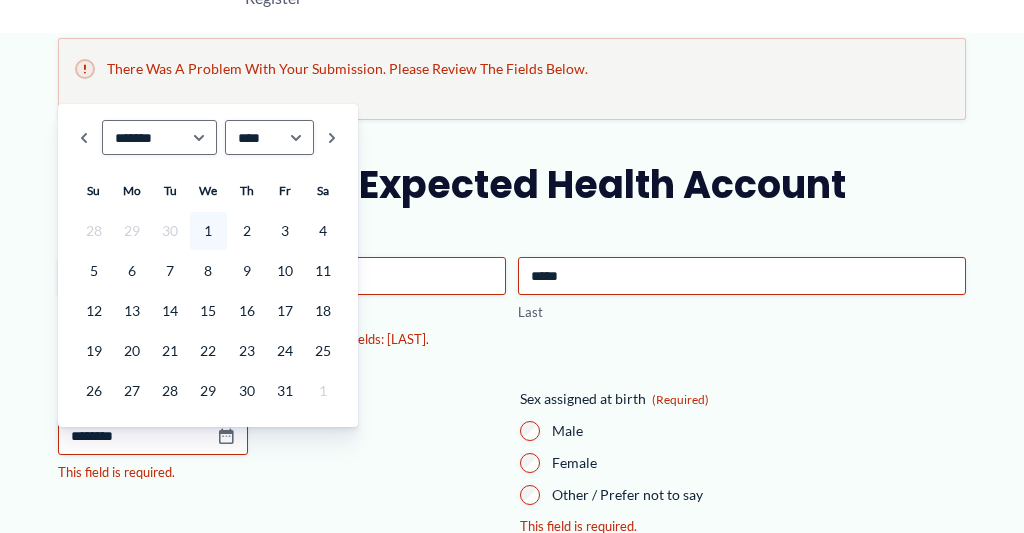 click on "1" at bounding box center [208, 231] 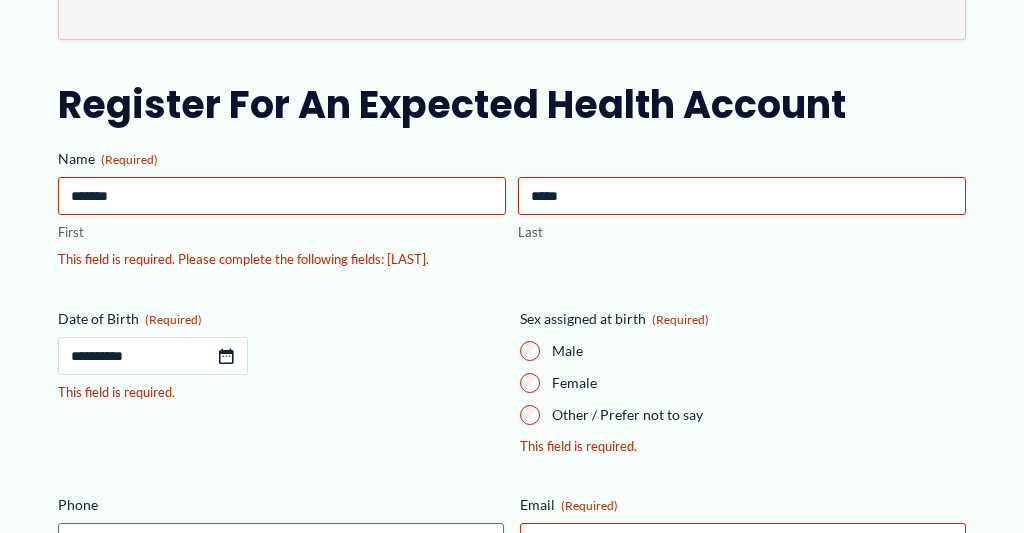 scroll, scrollTop: 247, scrollLeft: 0, axis: vertical 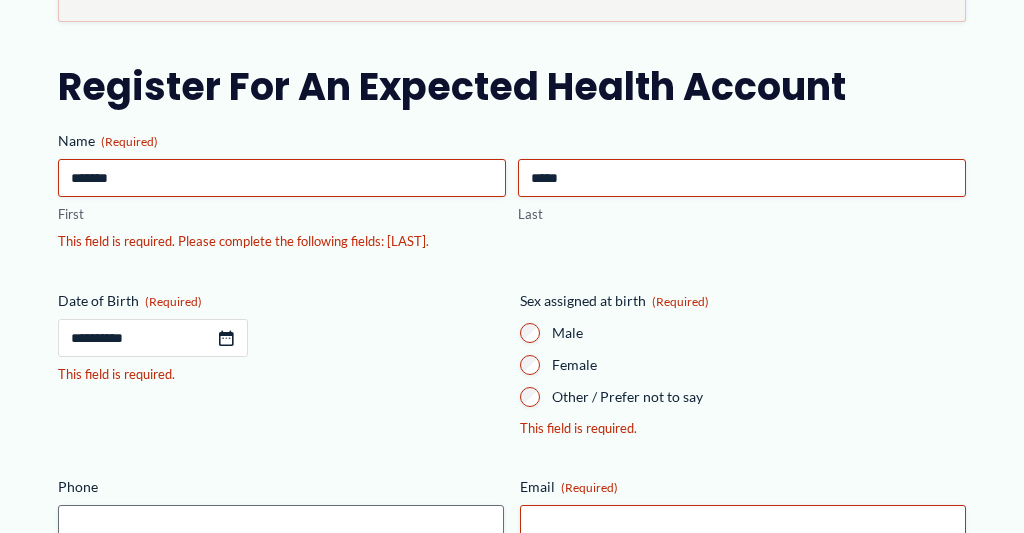 type on "**********" 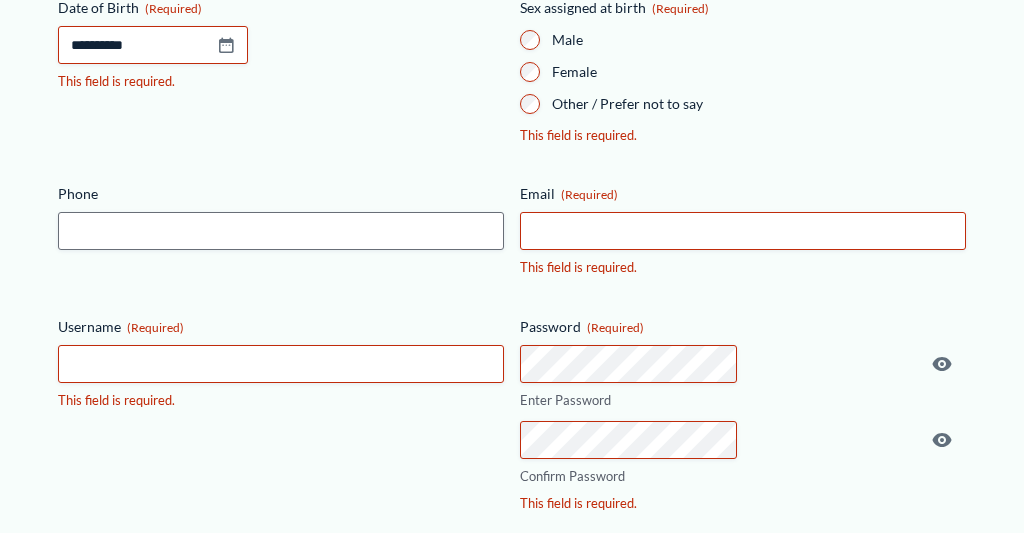 scroll, scrollTop: 542, scrollLeft: 0, axis: vertical 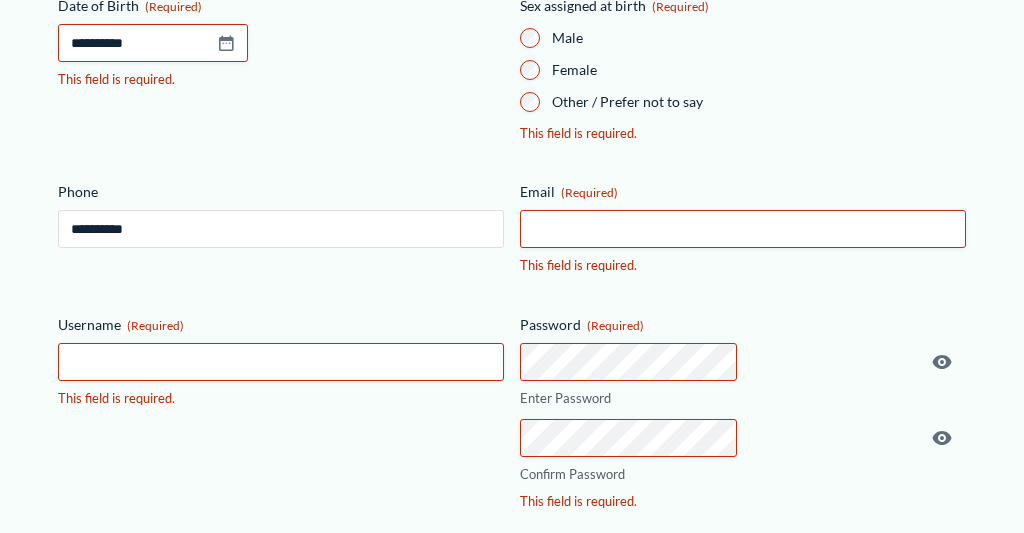 type on "**********" 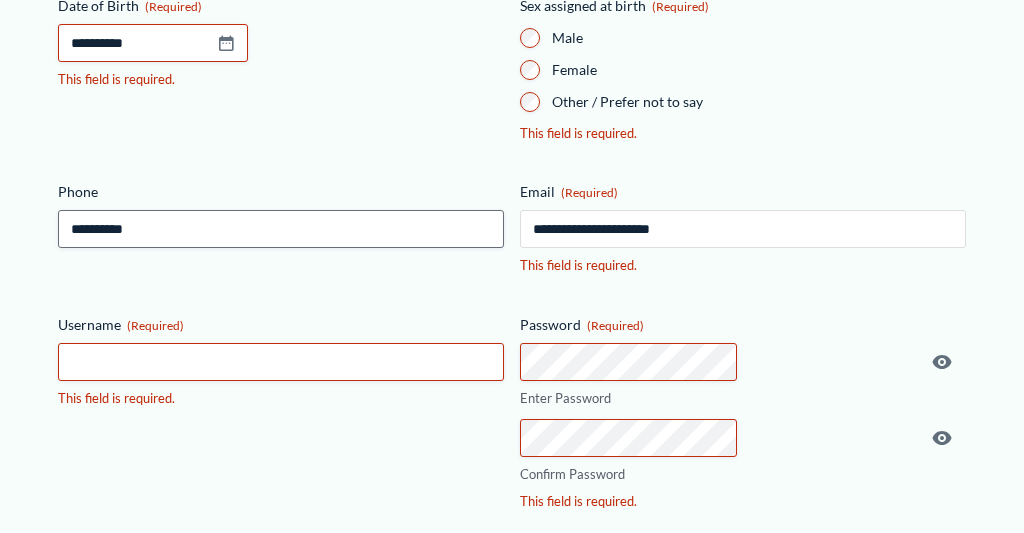 type on "**********" 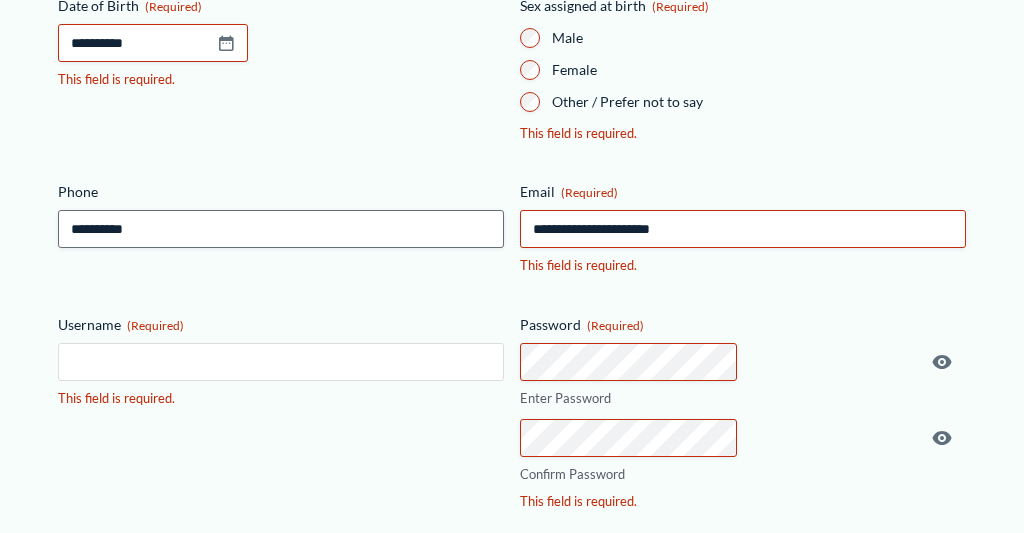 click on "Username (Required)" at bounding box center [281, 362] 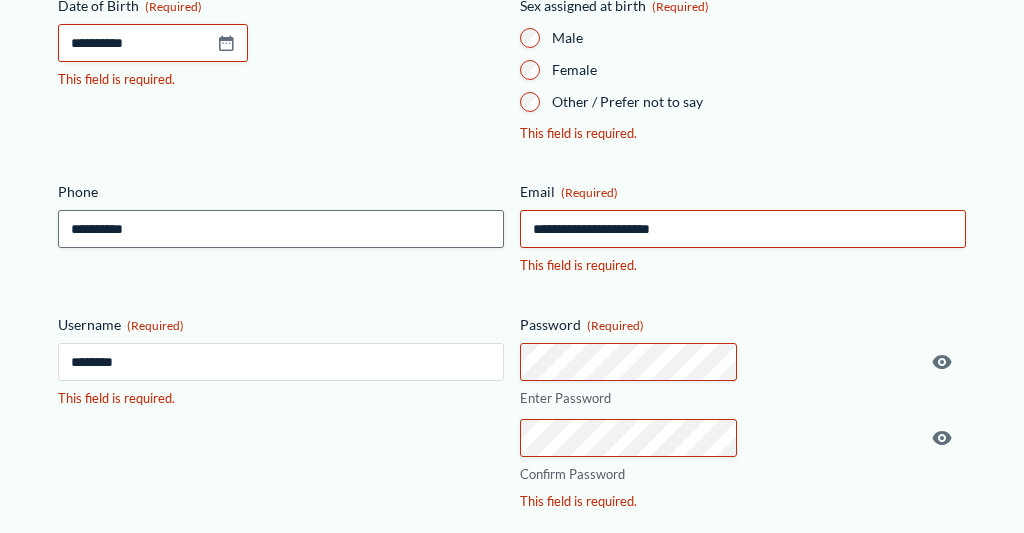 type on "********" 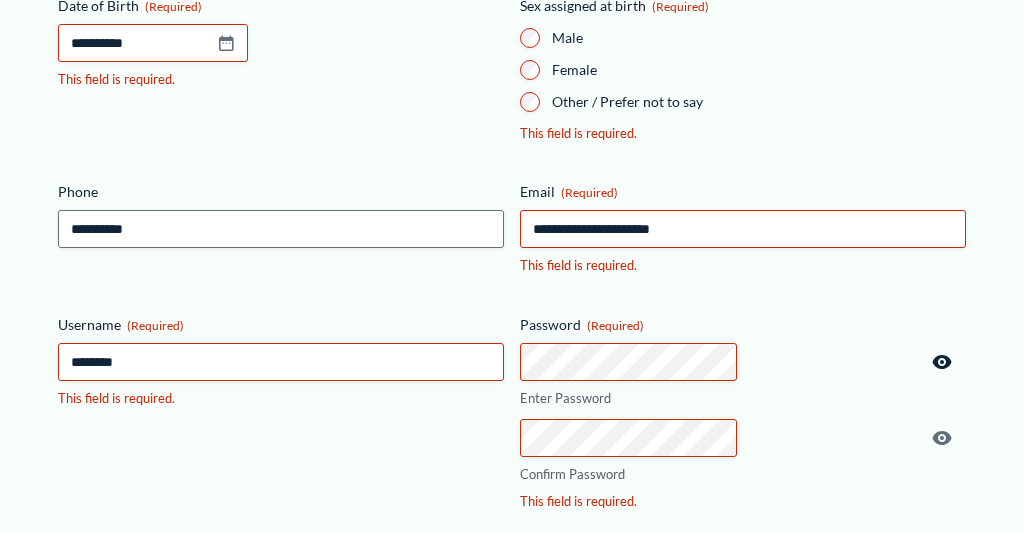 click at bounding box center (942, 362) 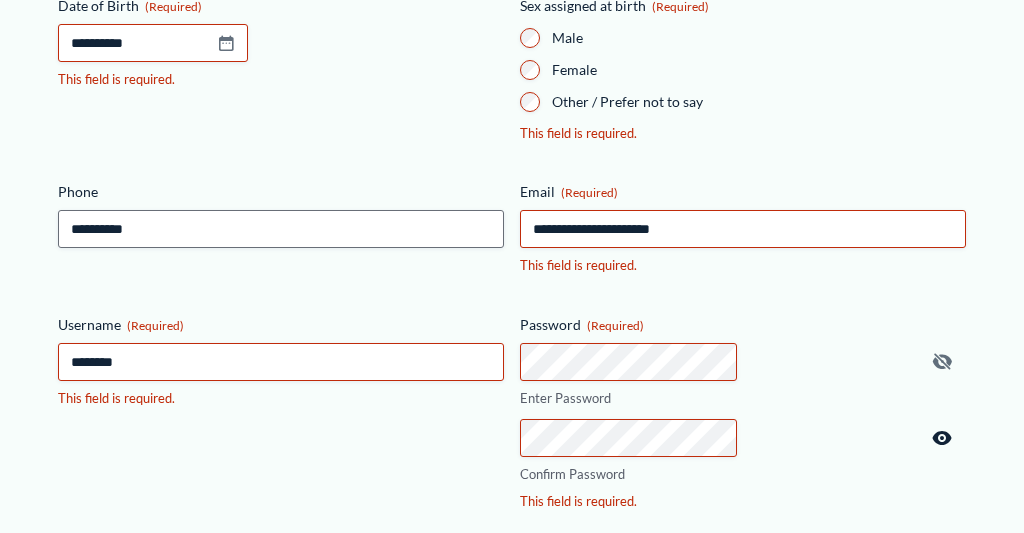 click at bounding box center [942, 438] 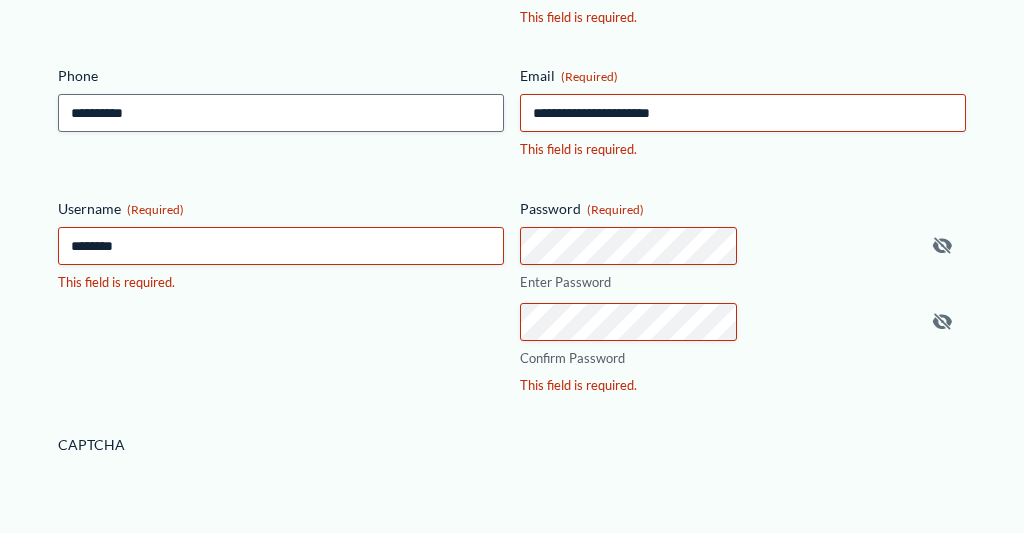 scroll, scrollTop: 670, scrollLeft: 0, axis: vertical 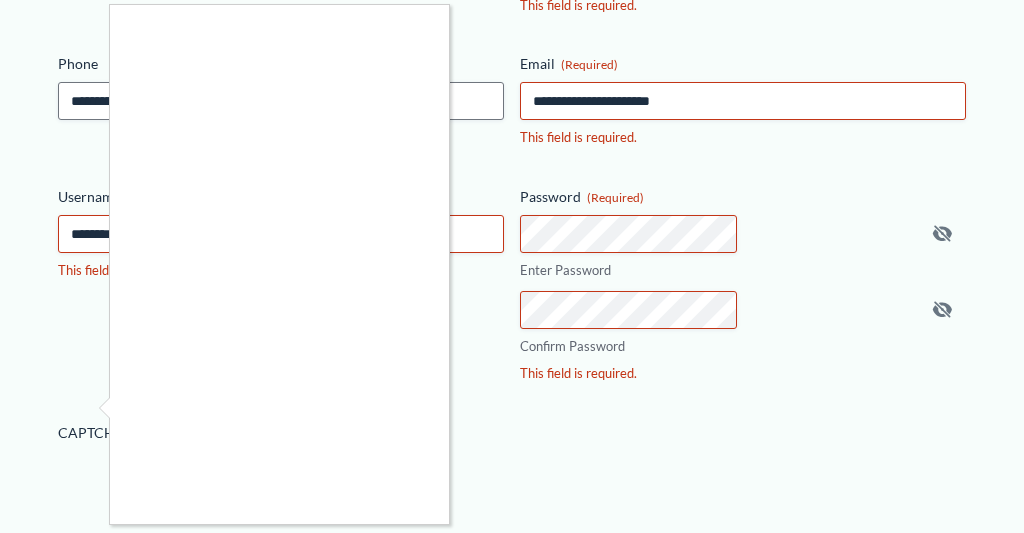 click at bounding box center [512, 266] 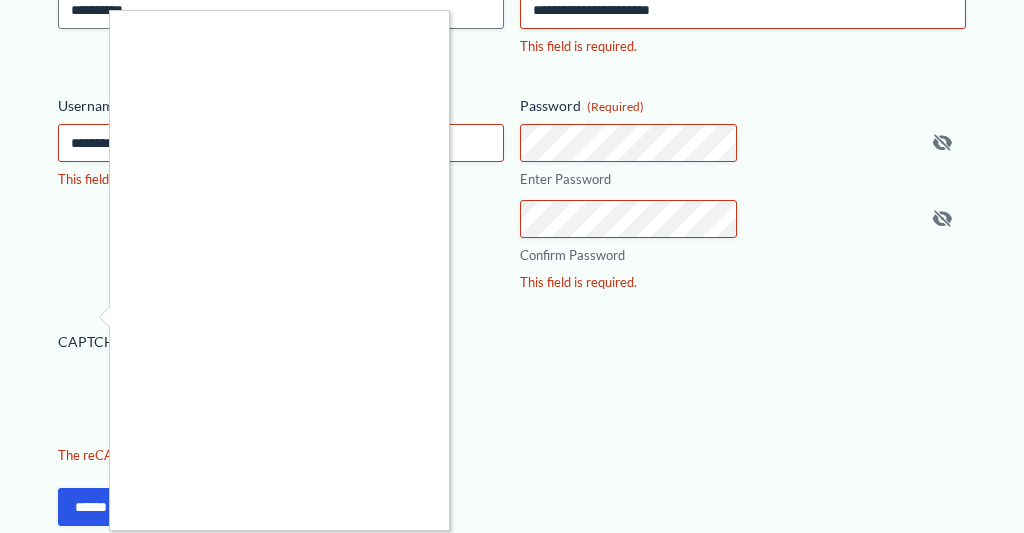 scroll, scrollTop: 758, scrollLeft: 0, axis: vertical 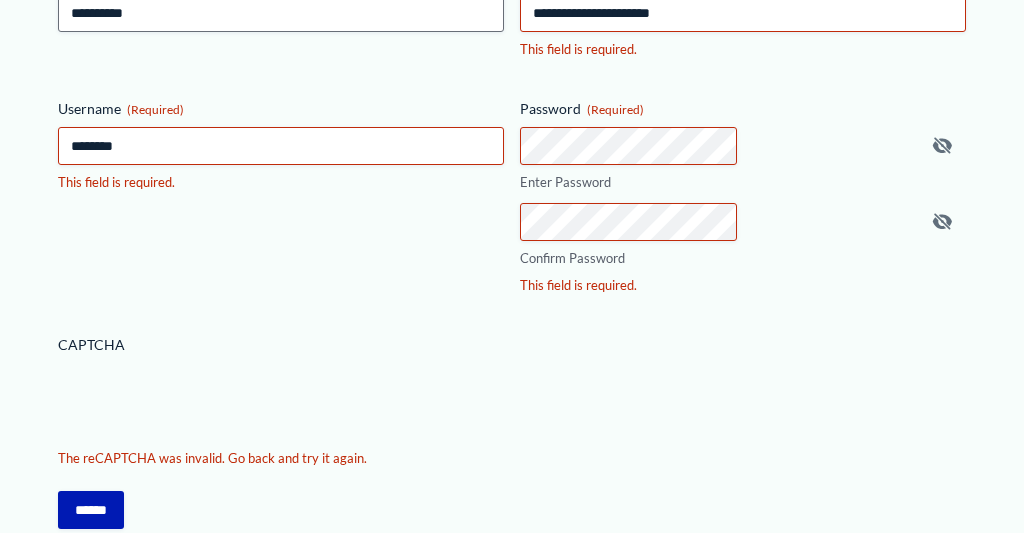 click on "******" at bounding box center [91, 510] 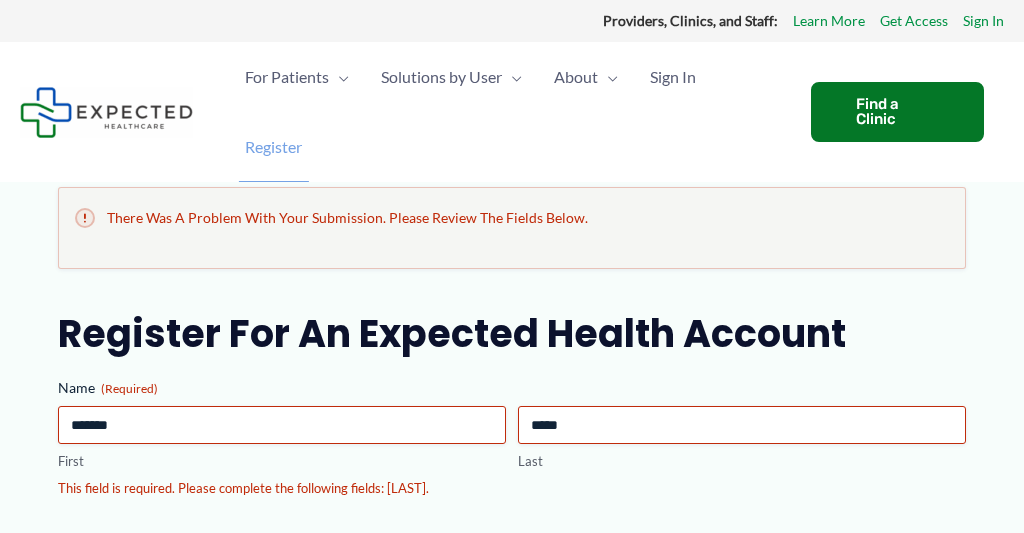 scroll, scrollTop: 0, scrollLeft: 0, axis: both 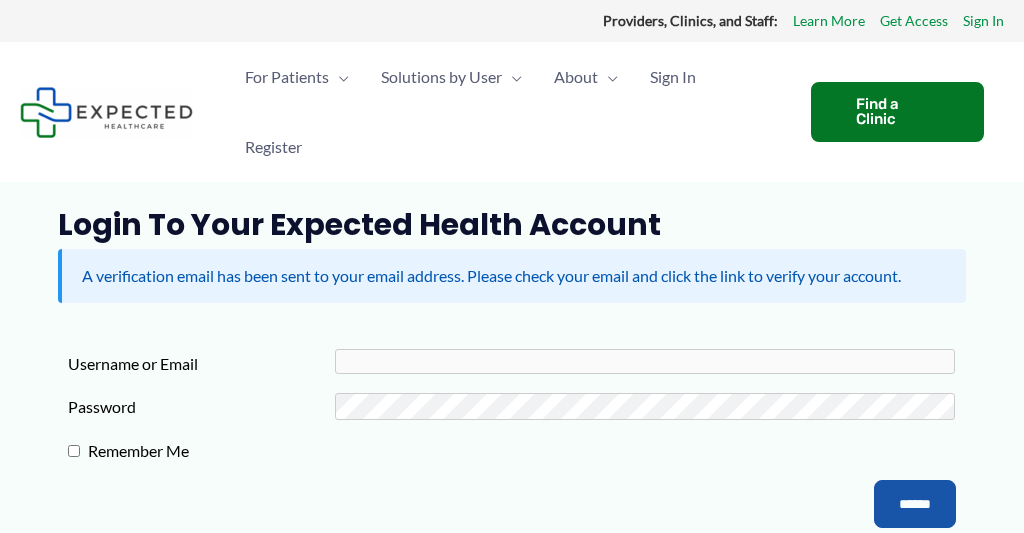 click on "A verification email has been sent to your email address. Please check your email and click the link to verify your account." at bounding box center (513, 276) 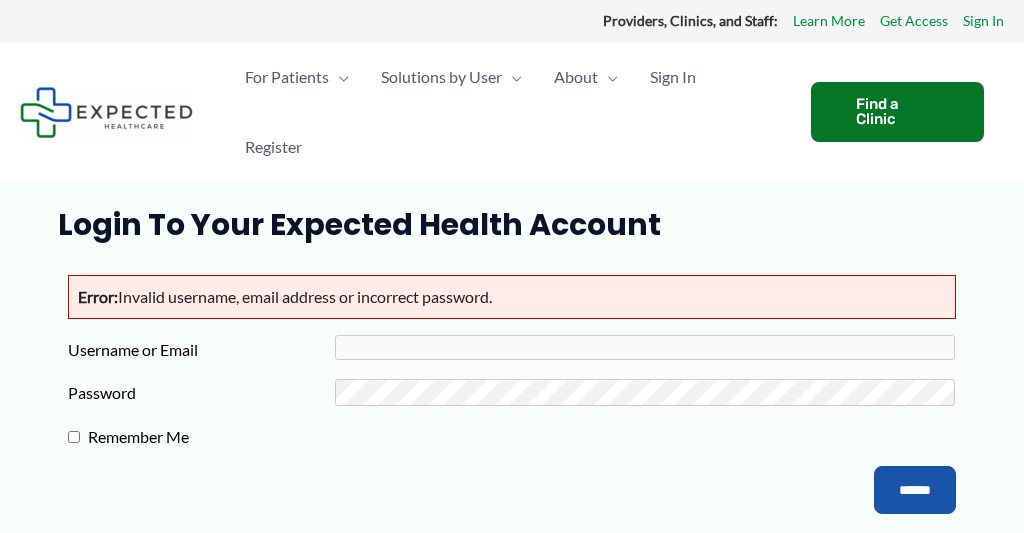 scroll, scrollTop: 0, scrollLeft: 0, axis: both 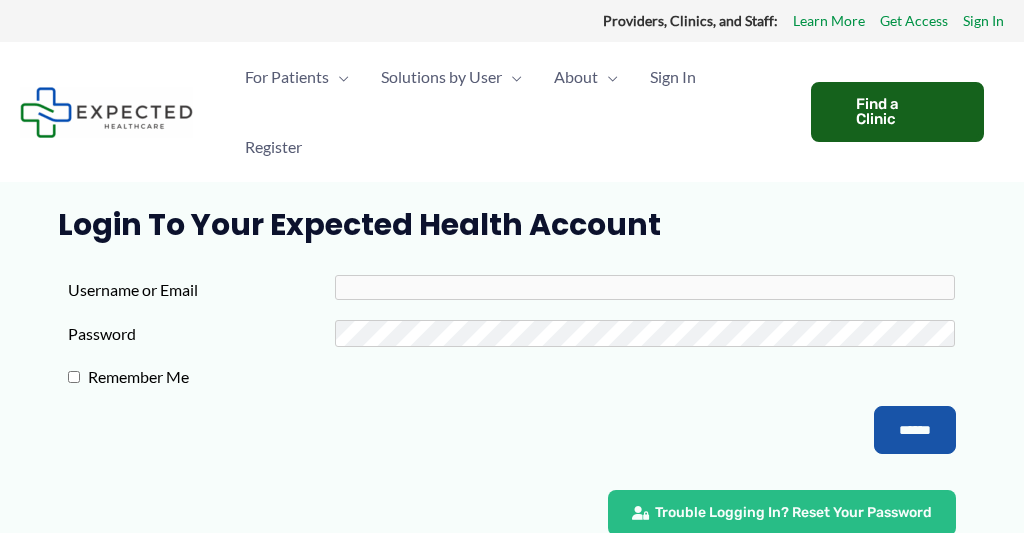 click on "Find a Clinic" at bounding box center (897, 112) 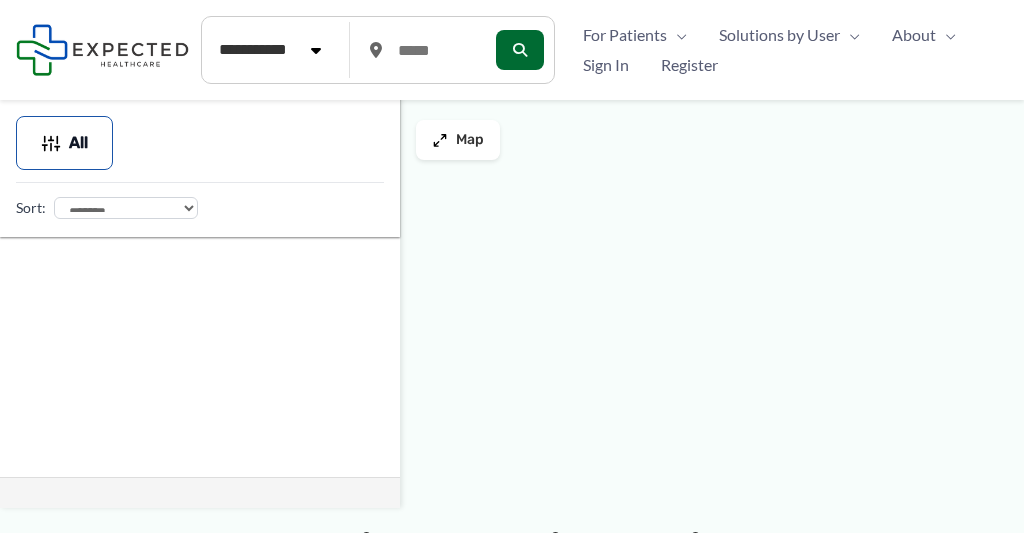 scroll, scrollTop: 0, scrollLeft: 0, axis: both 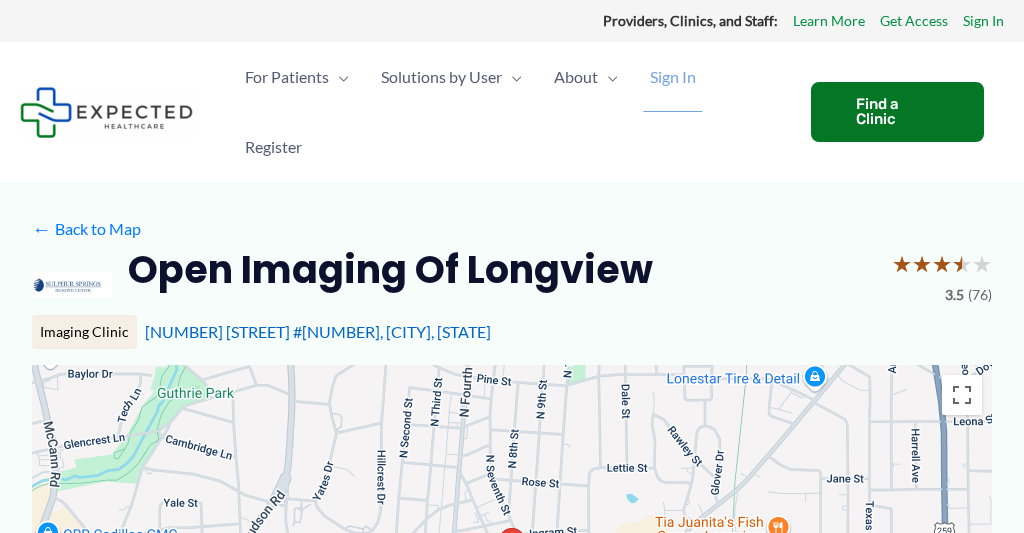 click on "Sign In" at bounding box center [673, 77] 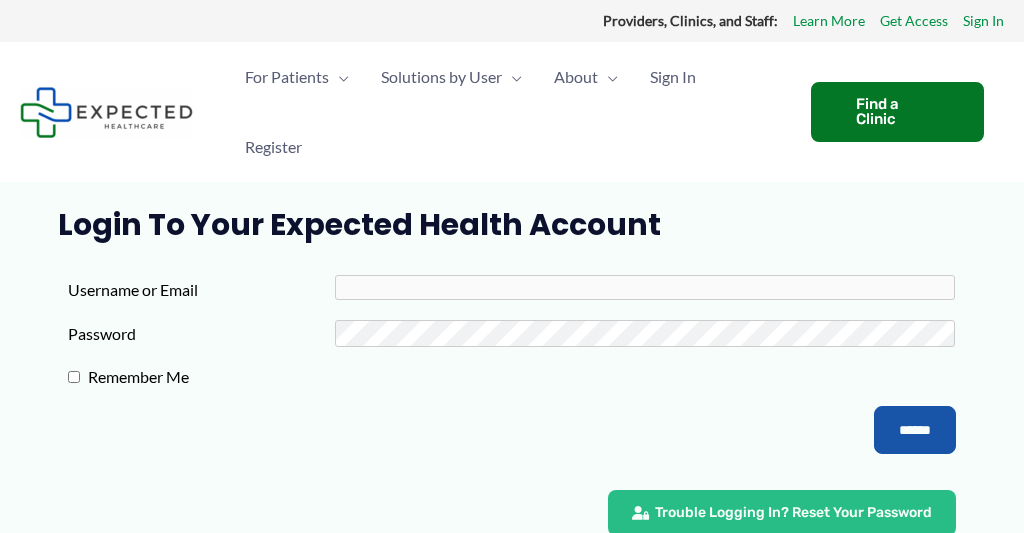 scroll, scrollTop: 0, scrollLeft: 0, axis: both 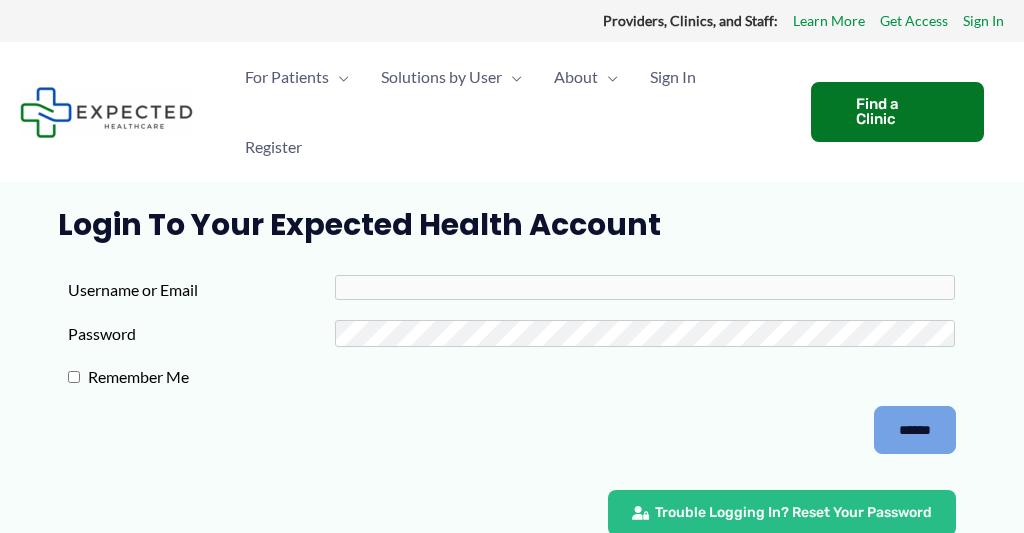 click on "******" at bounding box center [915, 430] 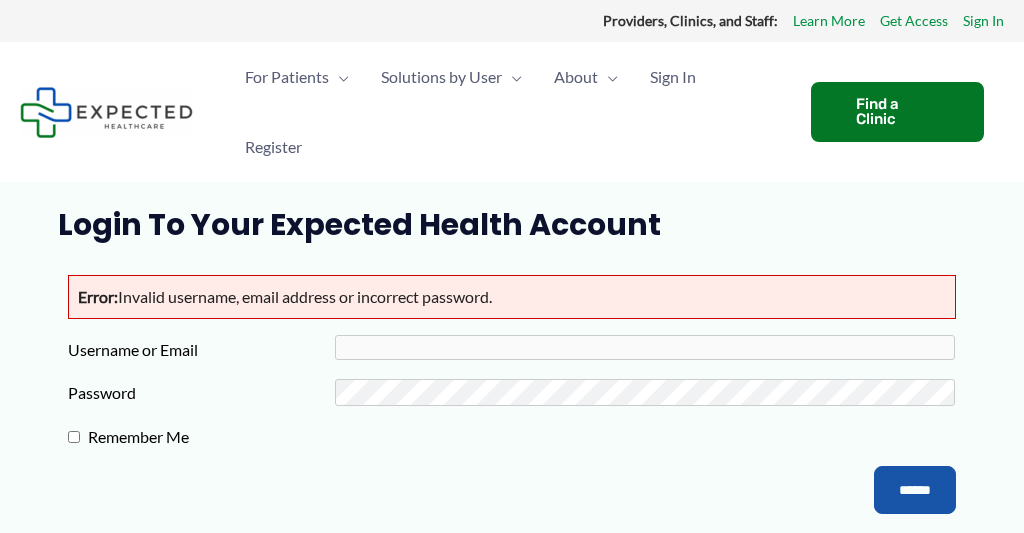 scroll, scrollTop: 0, scrollLeft: 0, axis: both 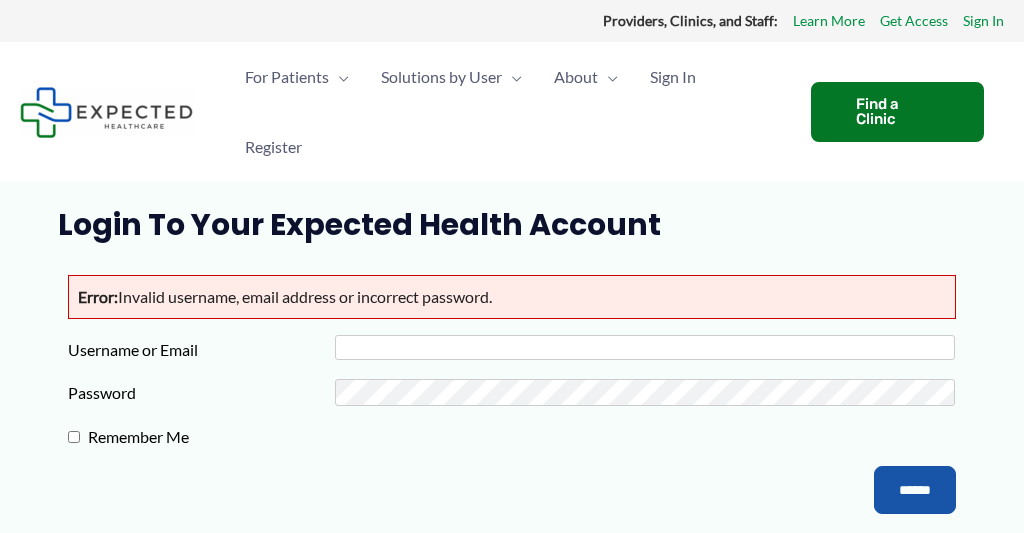 type on "********" 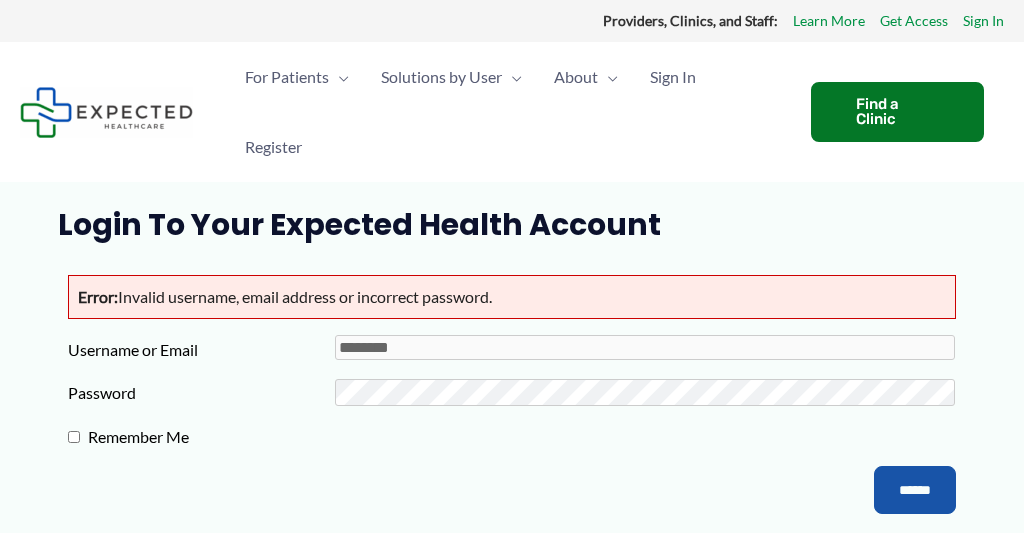 click on "******" at bounding box center [915, 490] 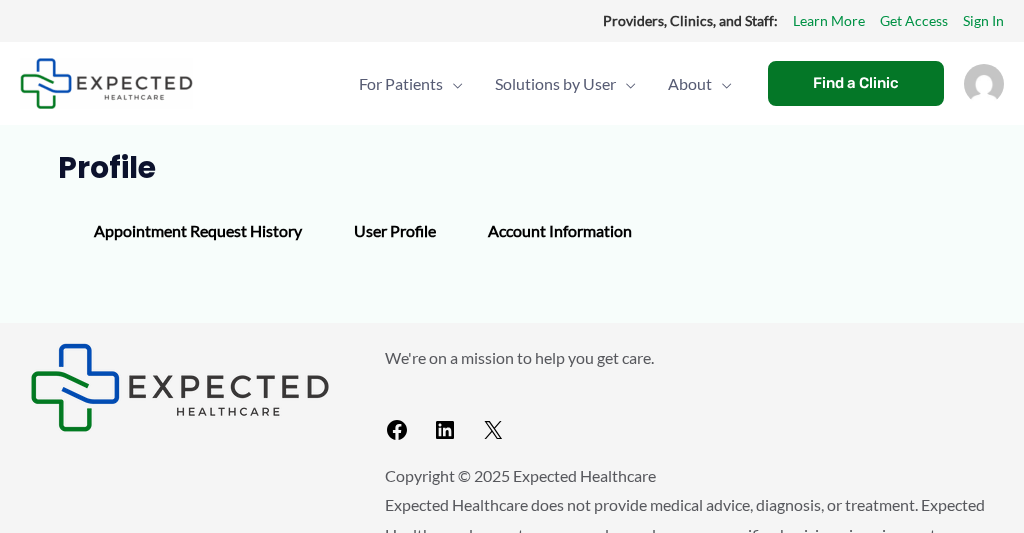 scroll, scrollTop: 0, scrollLeft: 0, axis: both 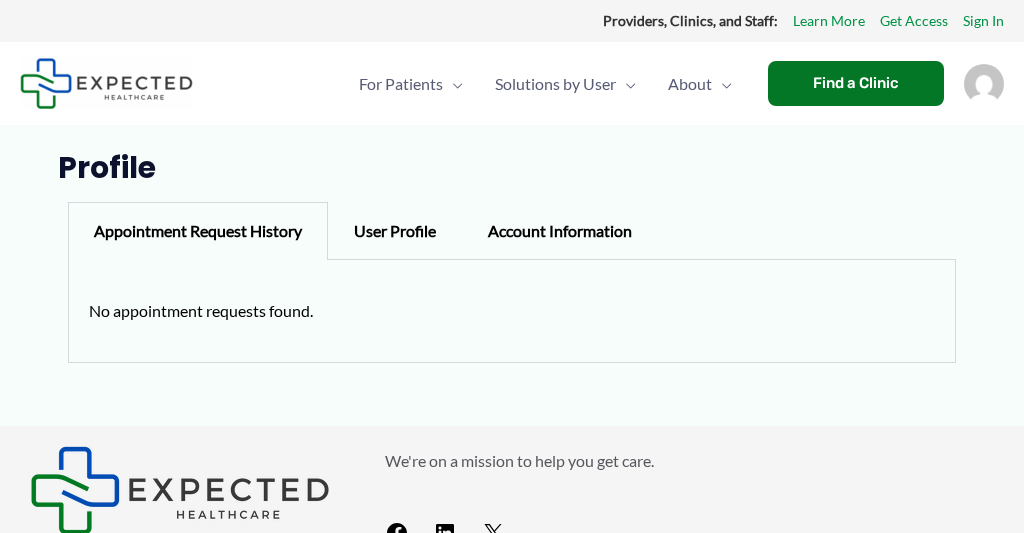 click on "Account Information" at bounding box center [560, 231] 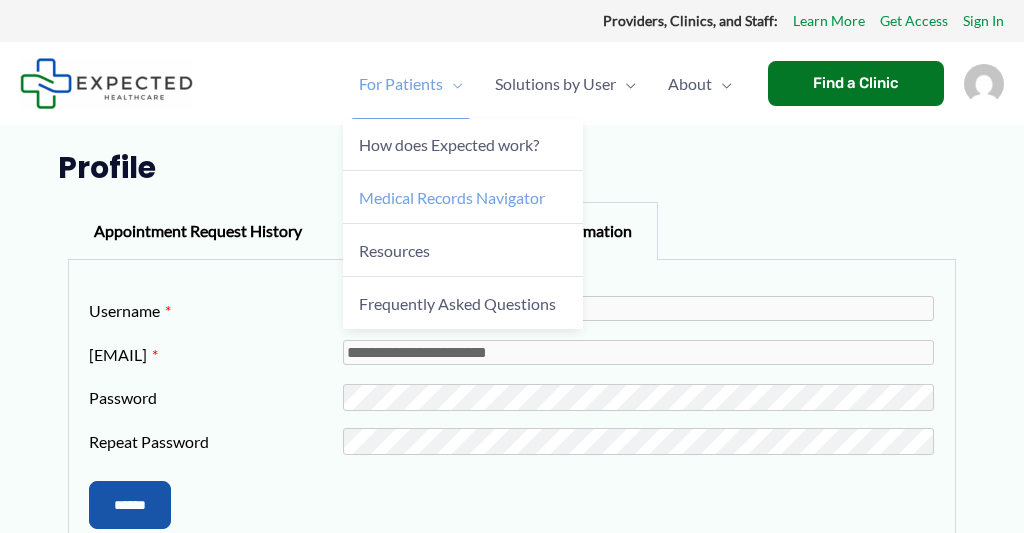 click on "Medical Records Navigator" at bounding box center (452, 197) 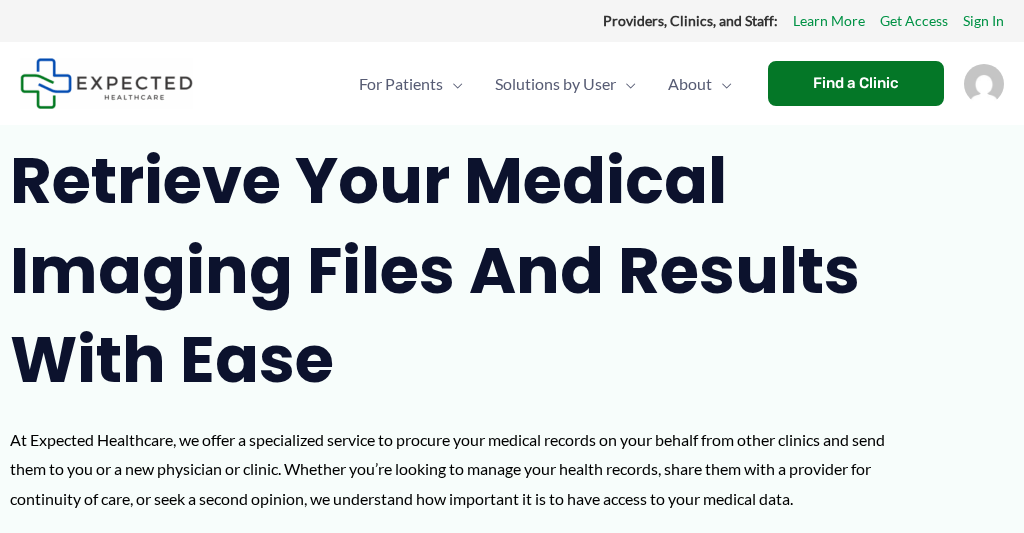 scroll, scrollTop: 0, scrollLeft: 0, axis: both 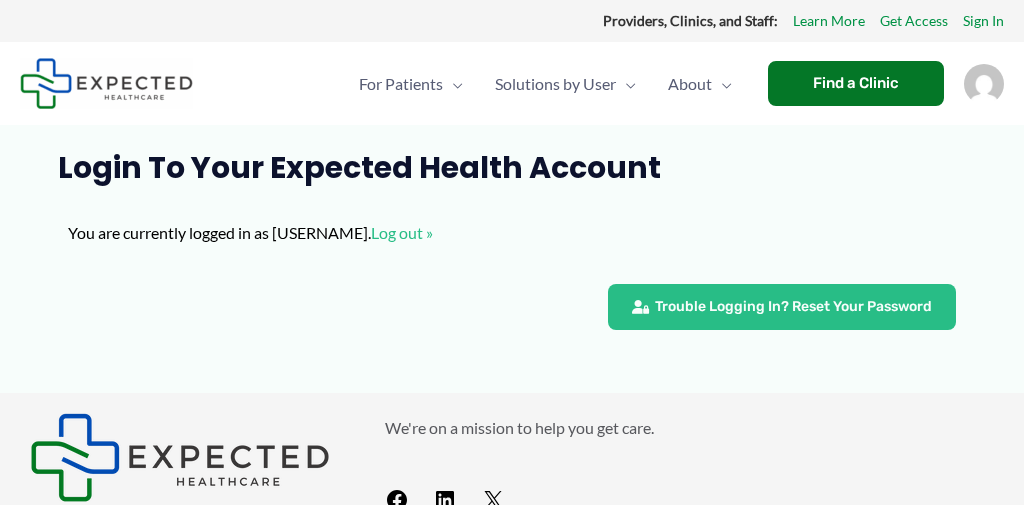 click on "Trouble Logging In? Reset Your Password" at bounding box center [511, 307] 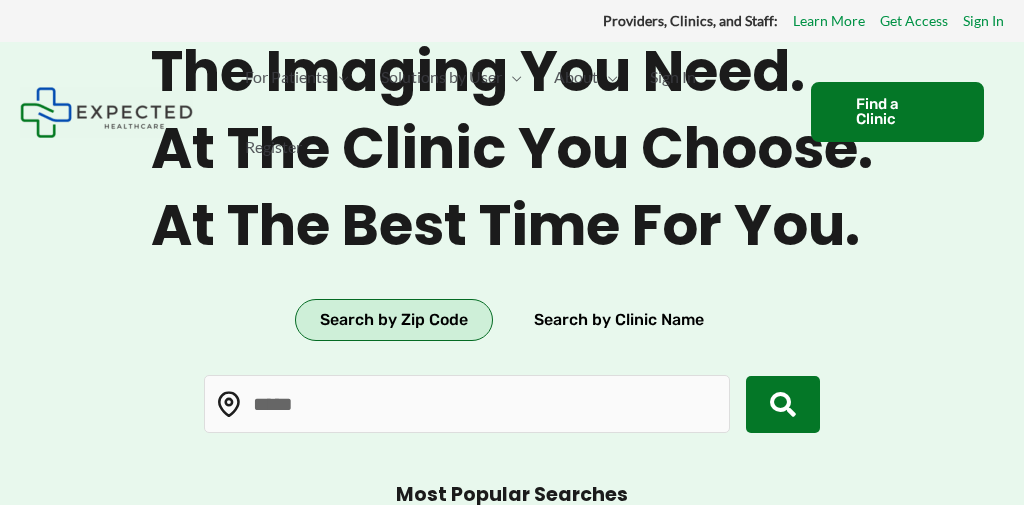scroll, scrollTop: 0, scrollLeft: 0, axis: both 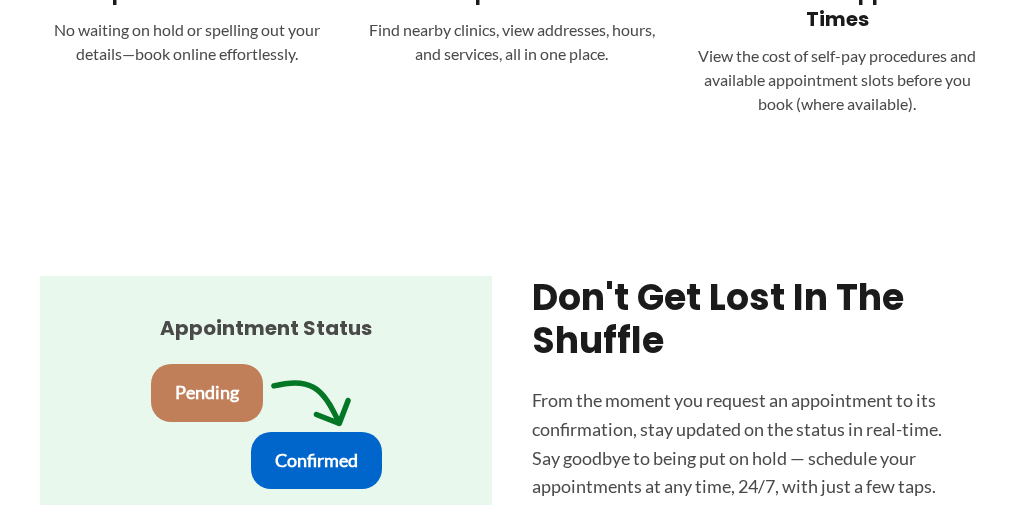 click on "Appointment status
Pending
Confirmed
Don't get lost in the shuffle
From the moment you request an appointment to its confirmation, stay updated on the status in real-time. Say goodbye to being put on hold — schedule your appointments at any time, 24/7, with just a few taps. Experience hassle-free healthcare scheduling today!" at bounding box center (512, 403) 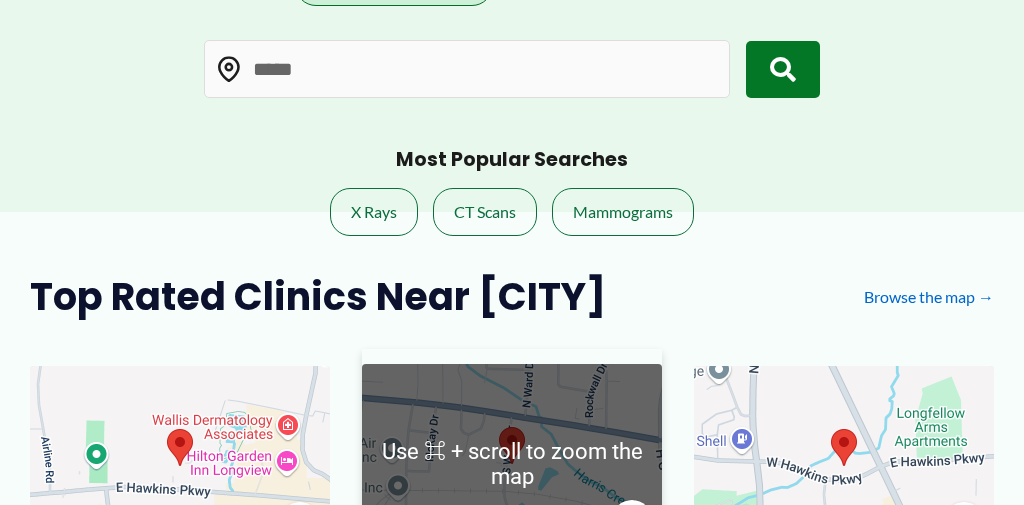 scroll, scrollTop: 148, scrollLeft: 0, axis: vertical 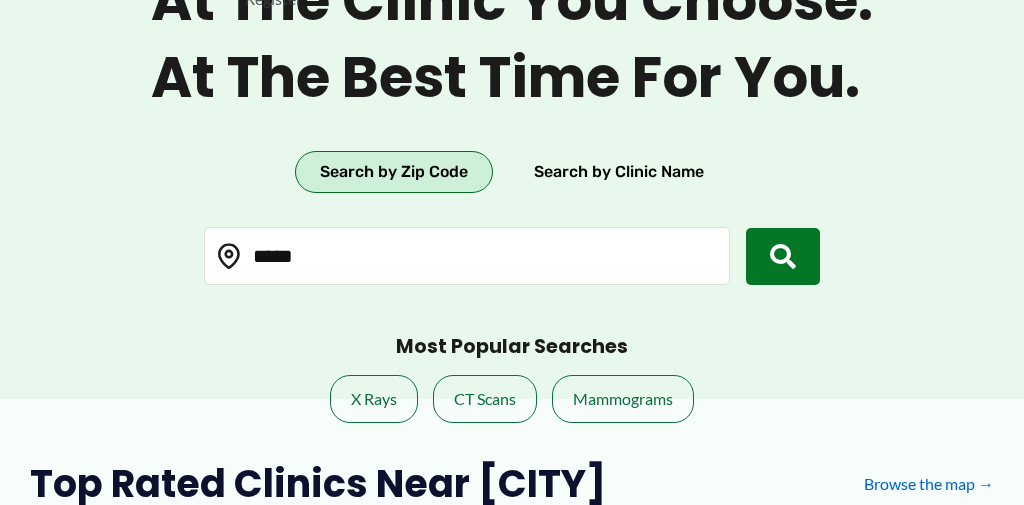 click on "*****" at bounding box center [467, 256] 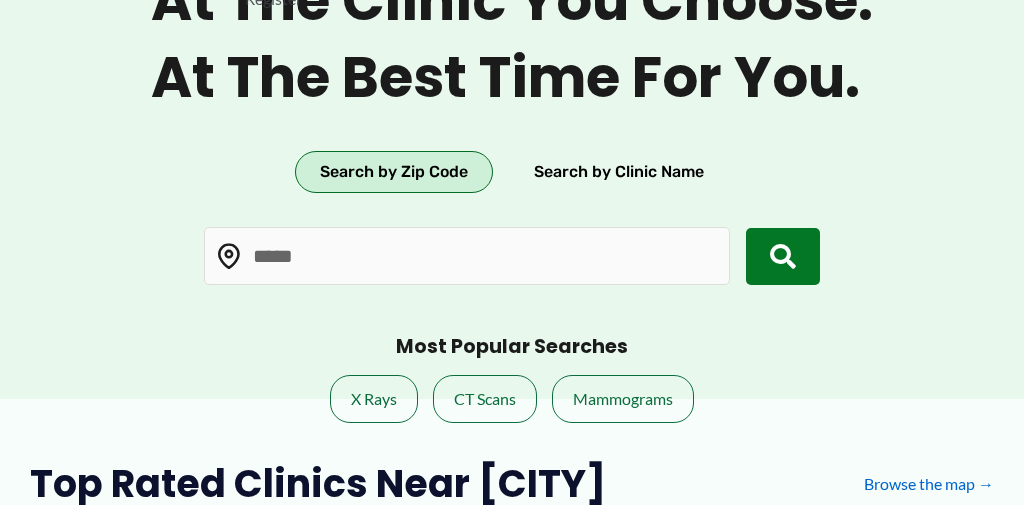 click on "Search by Zip Code" at bounding box center (394, 172) 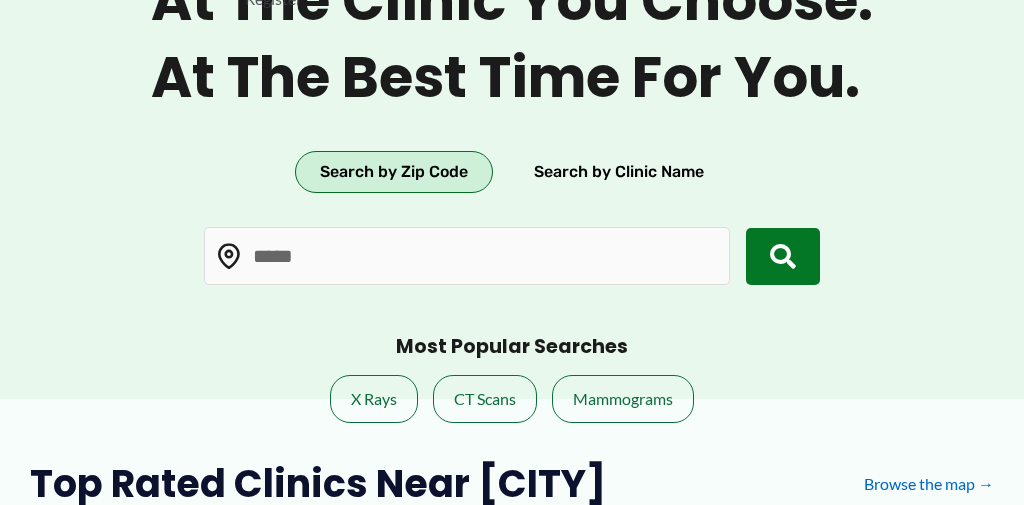 click on "Search by Zip Code" at bounding box center (394, 172) 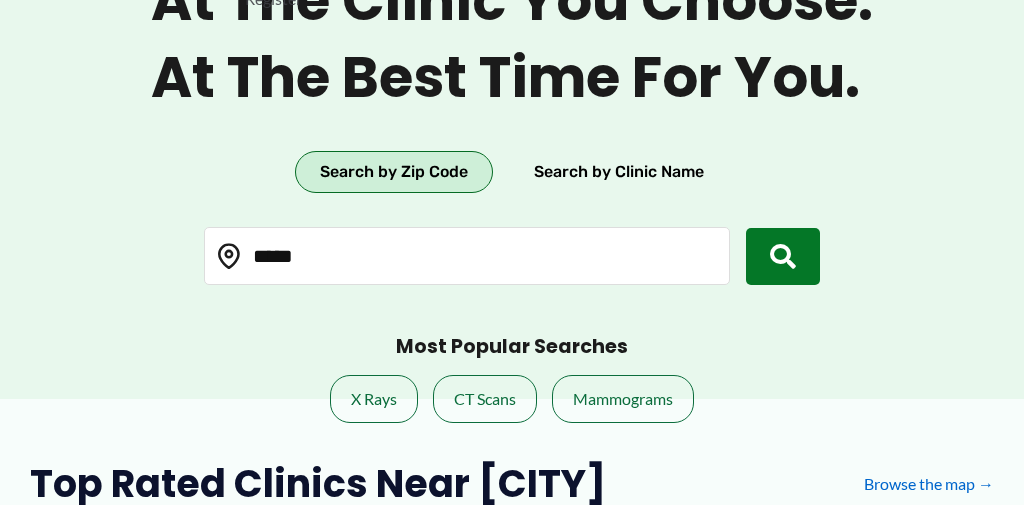 click on "*****" at bounding box center (467, 256) 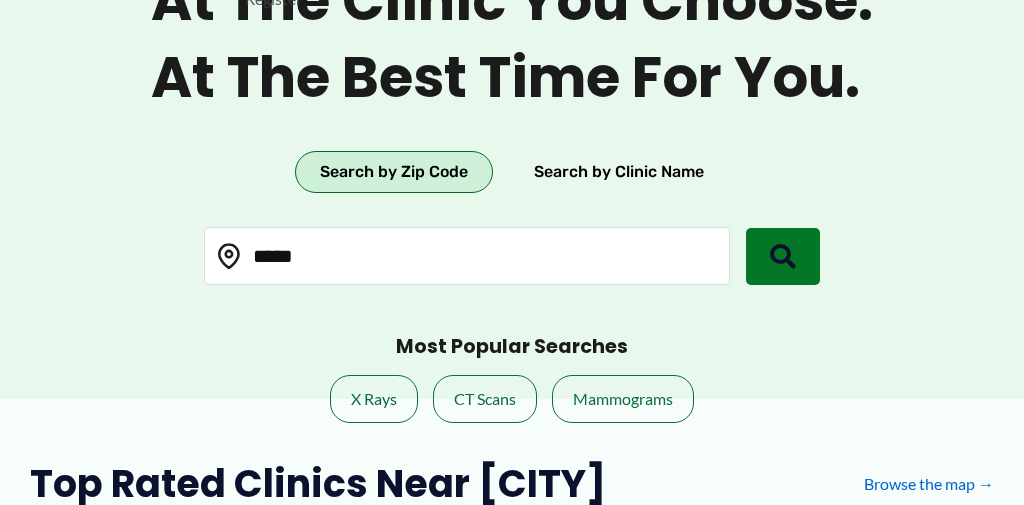 type on "*****" 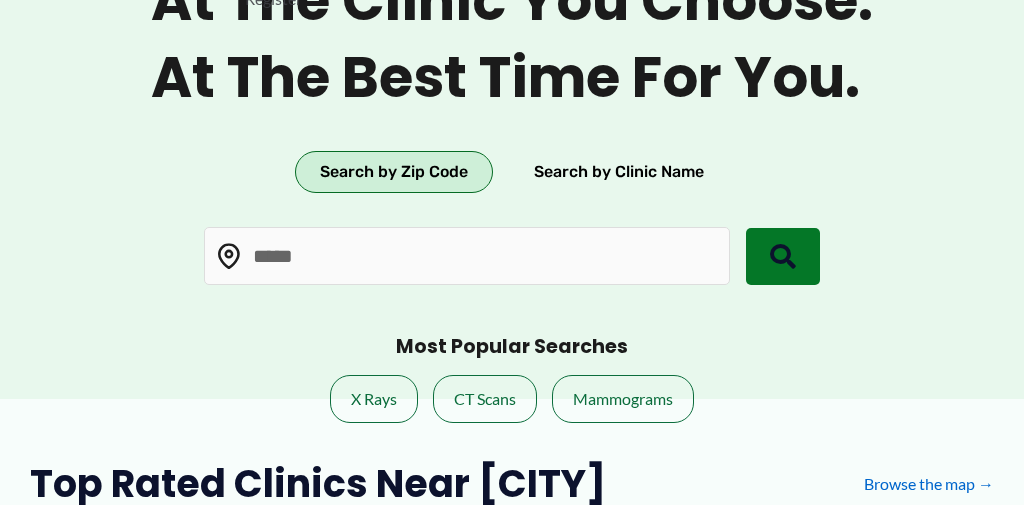 click at bounding box center [783, 257] 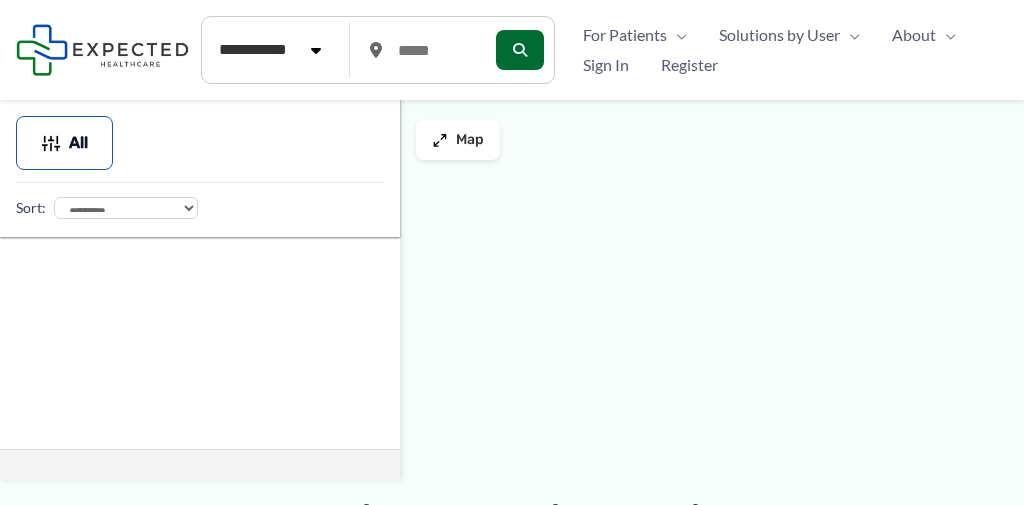 scroll, scrollTop: 0, scrollLeft: 0, axis: both 